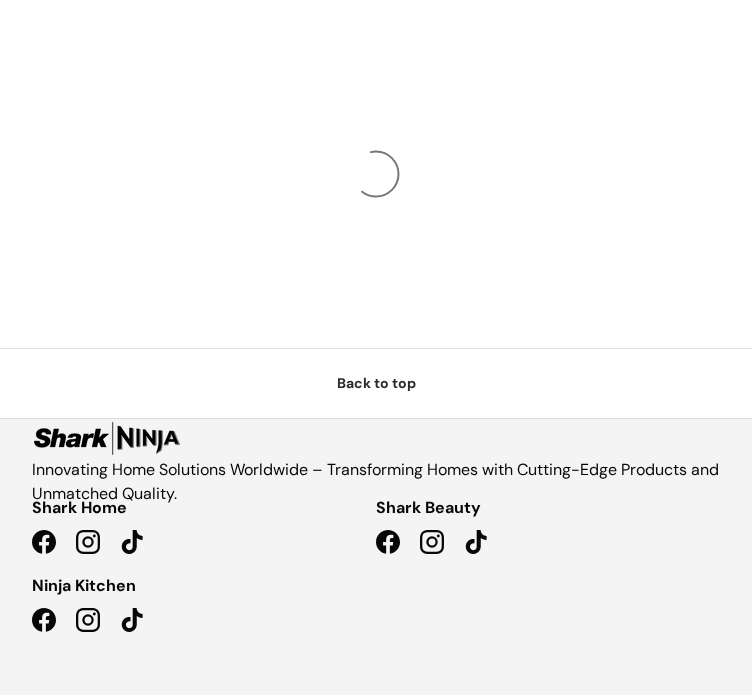 scroll, scrollTop: 0, scrollLeft: 0, axis: both 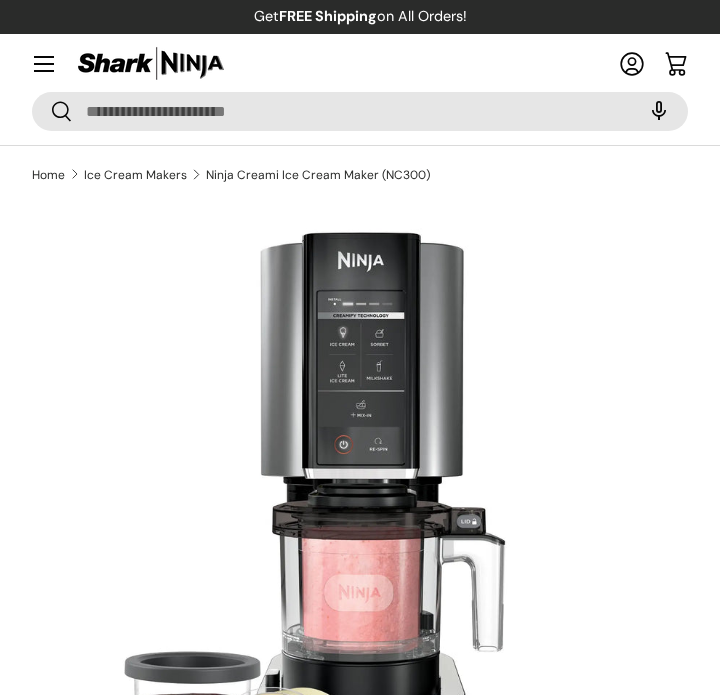 click at bounding box center [151, 63] 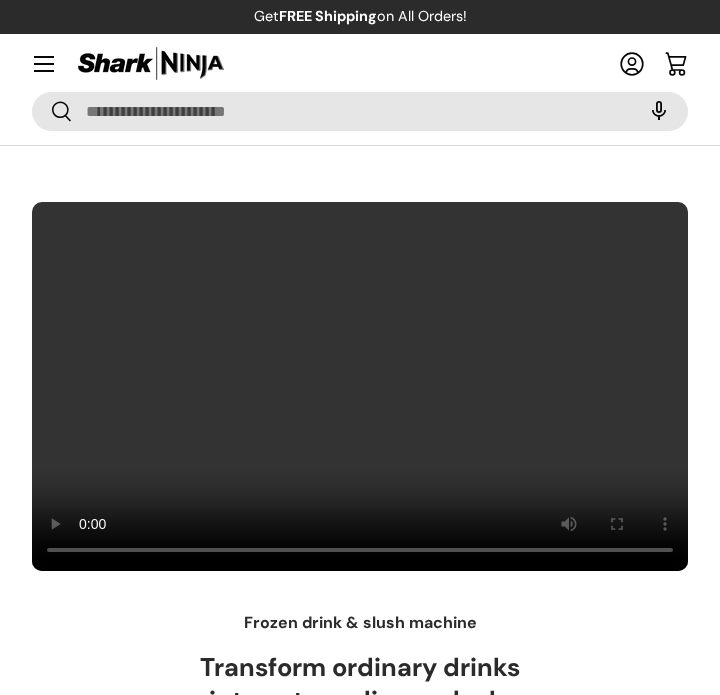 scroll, scrollTop: 0, scrollLeft: 0, axis: both 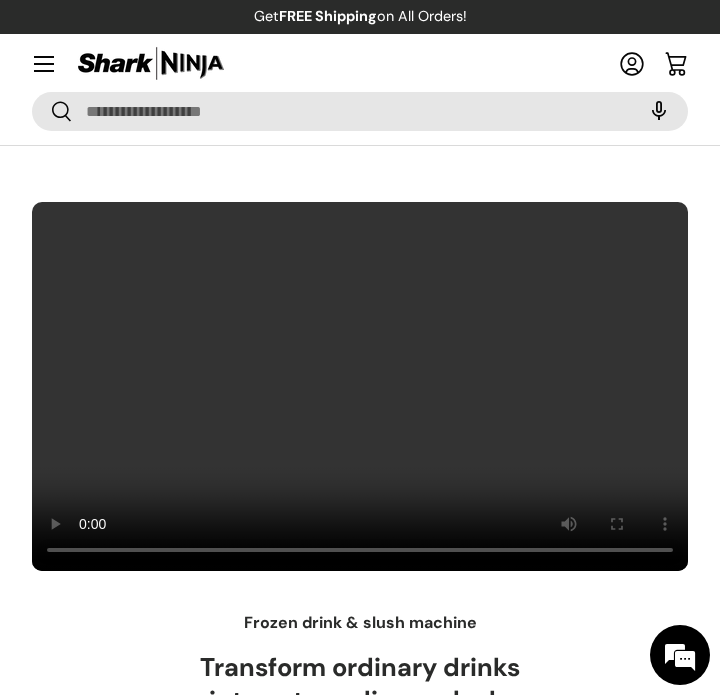 click on "Menu" at bounding box center (44, 64) 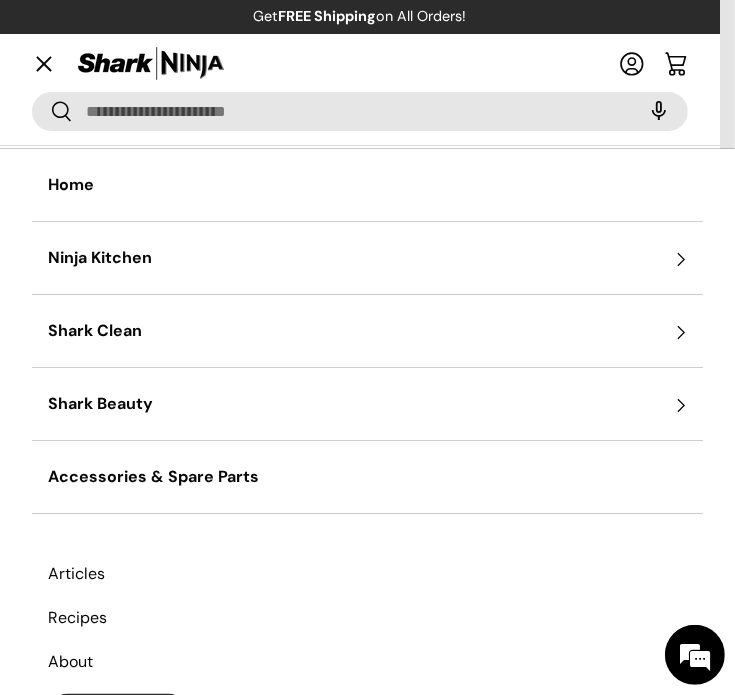 click on "Ninja Kitchen" at bounding box center [367, 258] 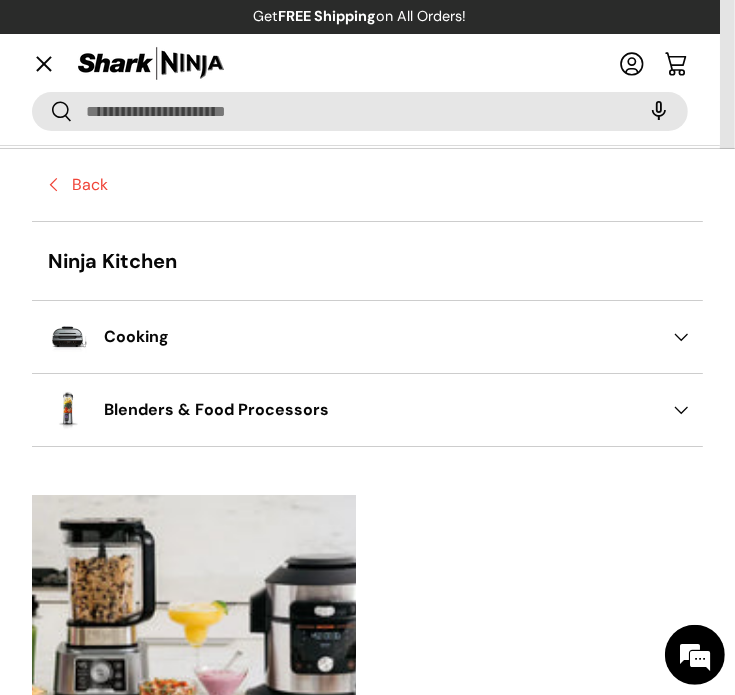 click on "Back" at bounding box center (367, 185) 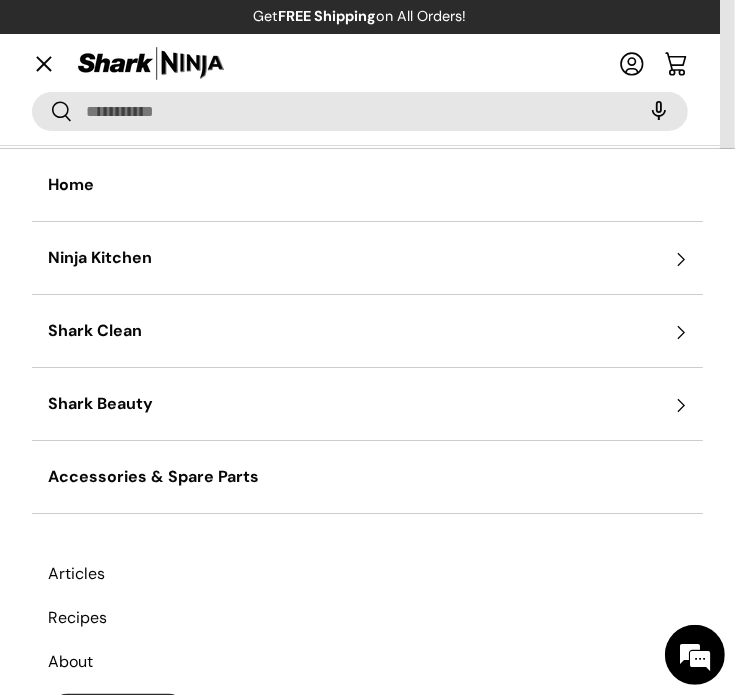 click on "Ninja Kitchen" at bounding box center (367, 258) 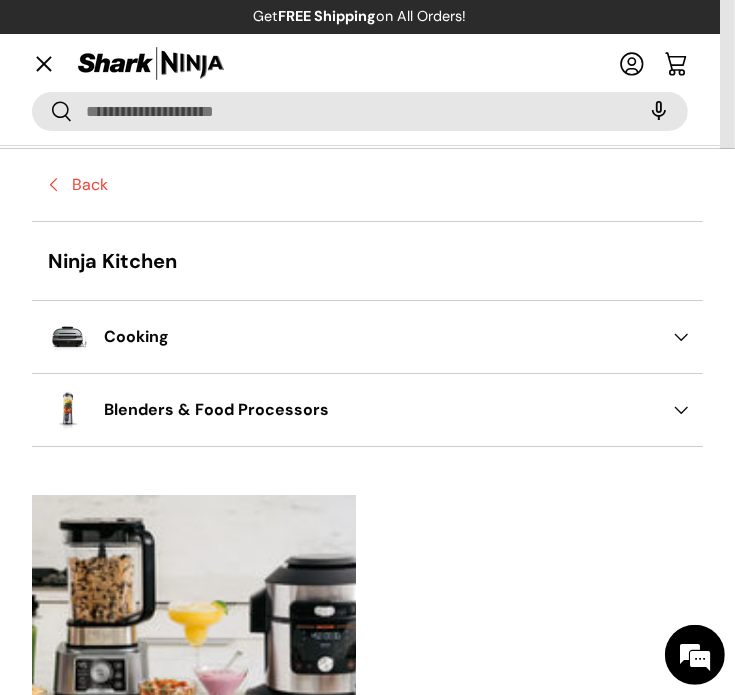 click on "Cooking" at bounding box center (367, 337) 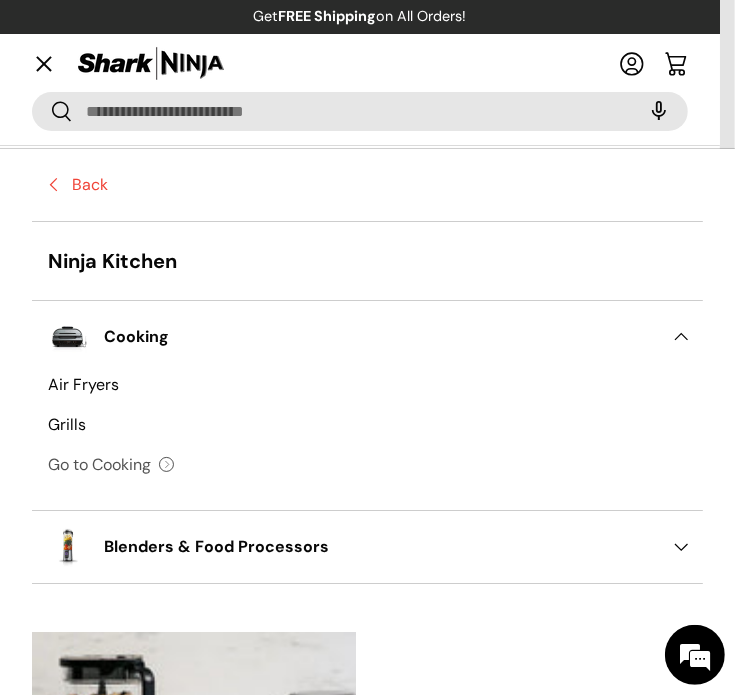 click on "Cooking" at bounding box center [367, 337] 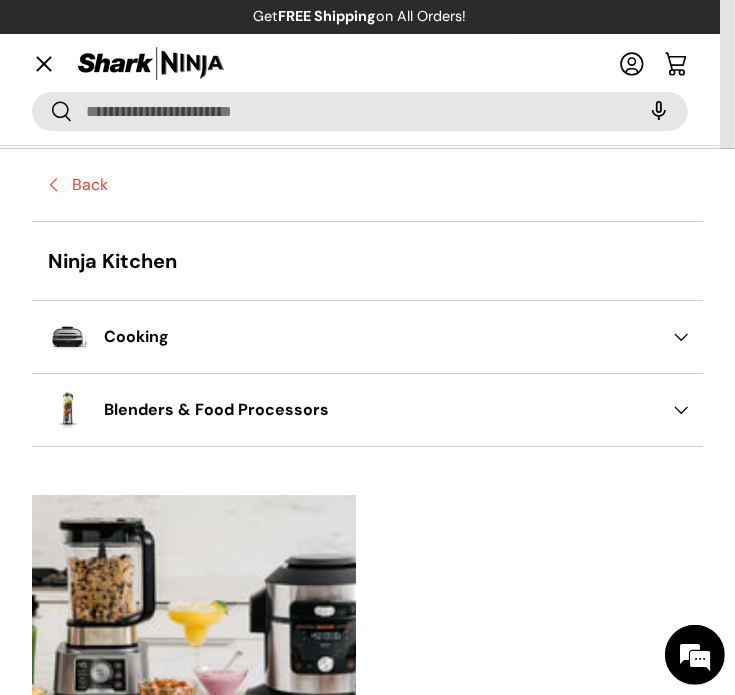 click on "Blenders & Food Processors" at bounding box center [367, 410] 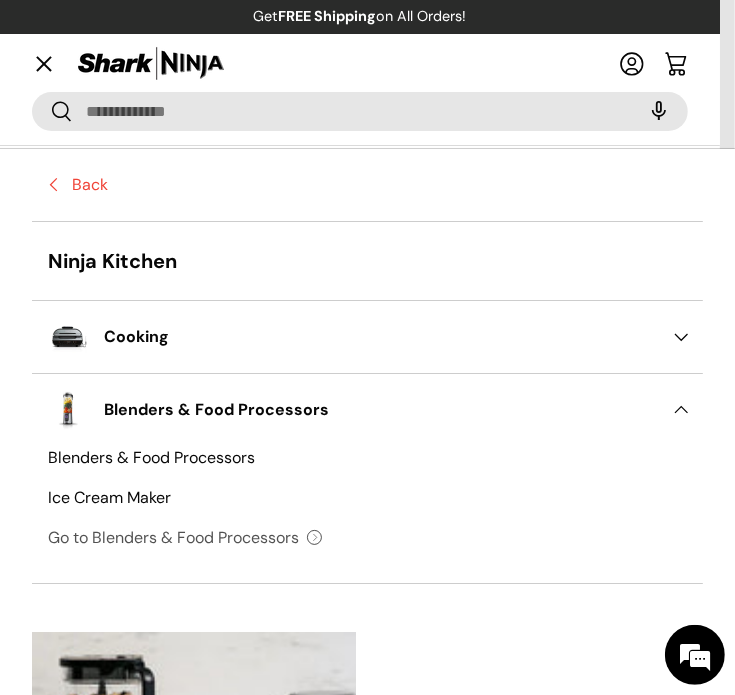 click on "Ice Cream Maker" at bounding box center (367, 498) 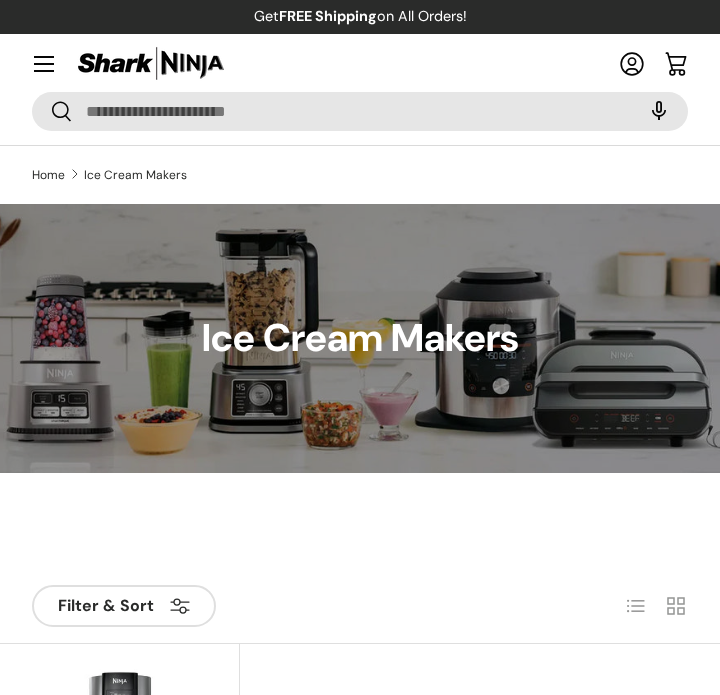 scroll, scrollTop: 500, scrollLeft: 0, axis: vertical 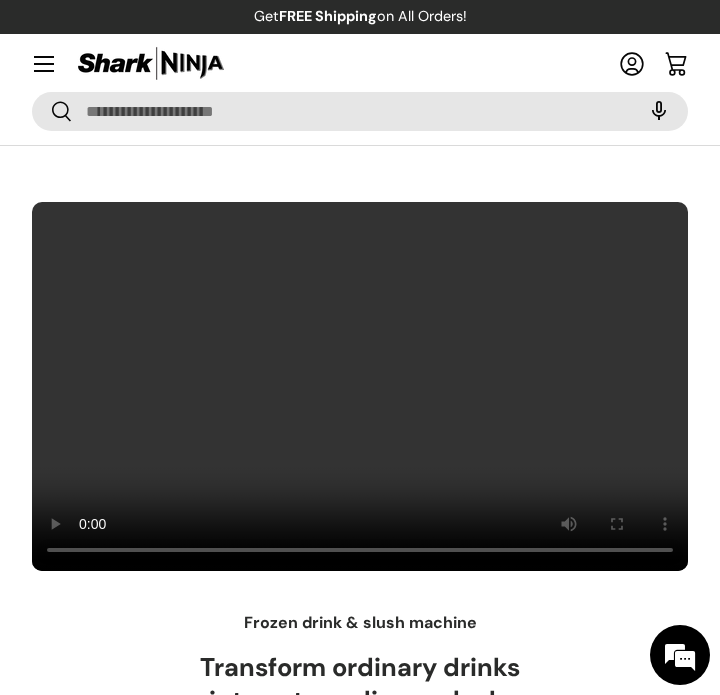 click on "Menu" at bounding box center [44, 64] 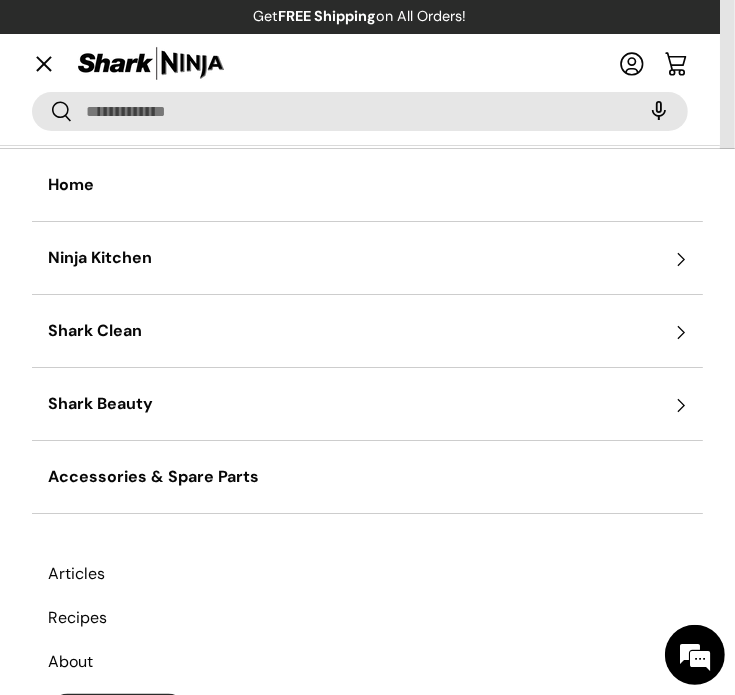 click on "Shark Beauty" at bounding box center (367, 404) 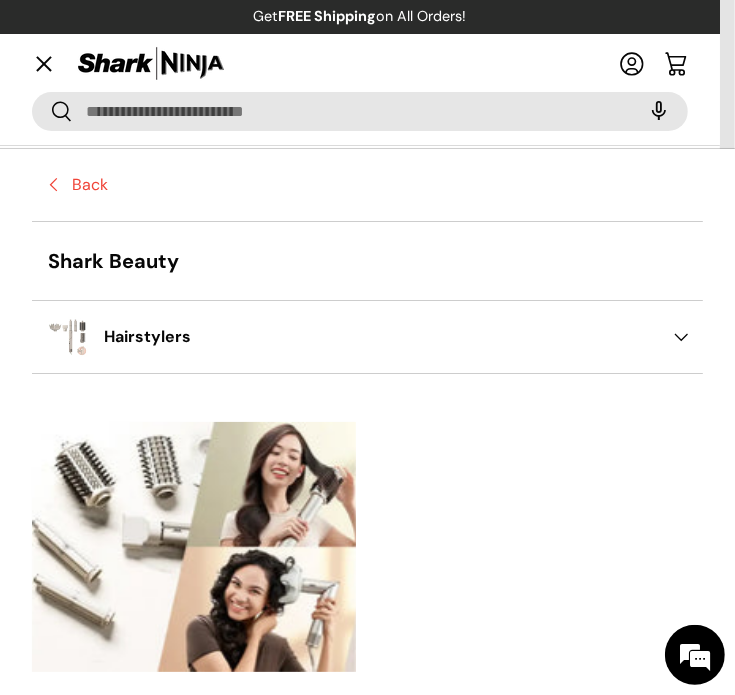 click on "Menu" at bounding box center [44, 64] 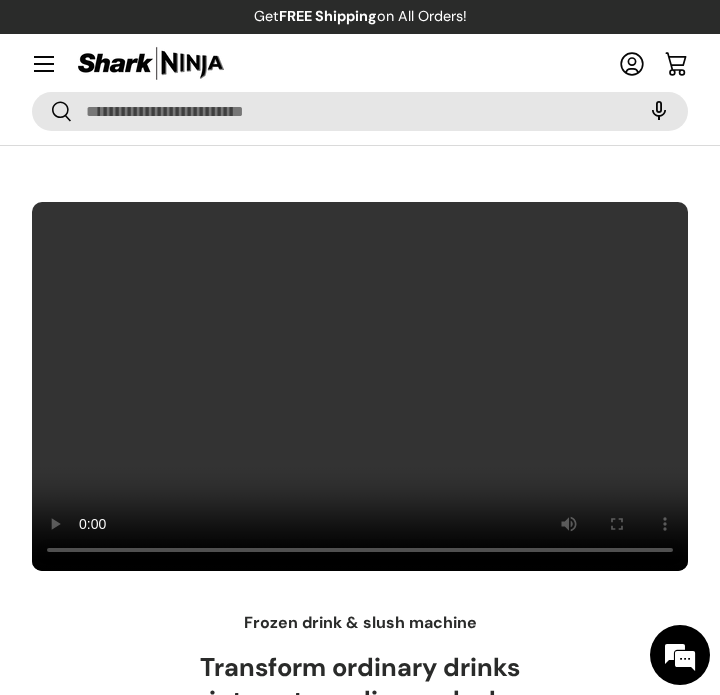 click on "Menu" at bounding box center (44, 64) 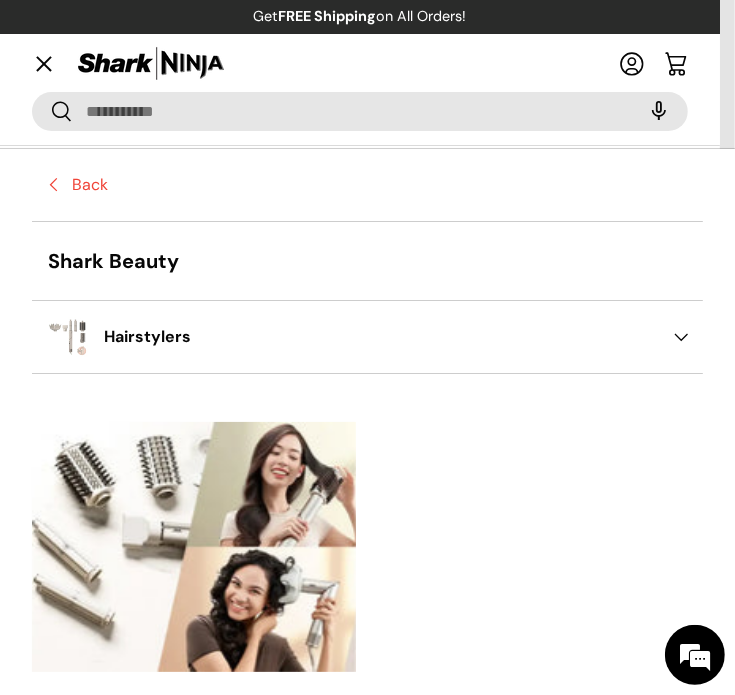 click on "Back" at bounding box center [367, 185] 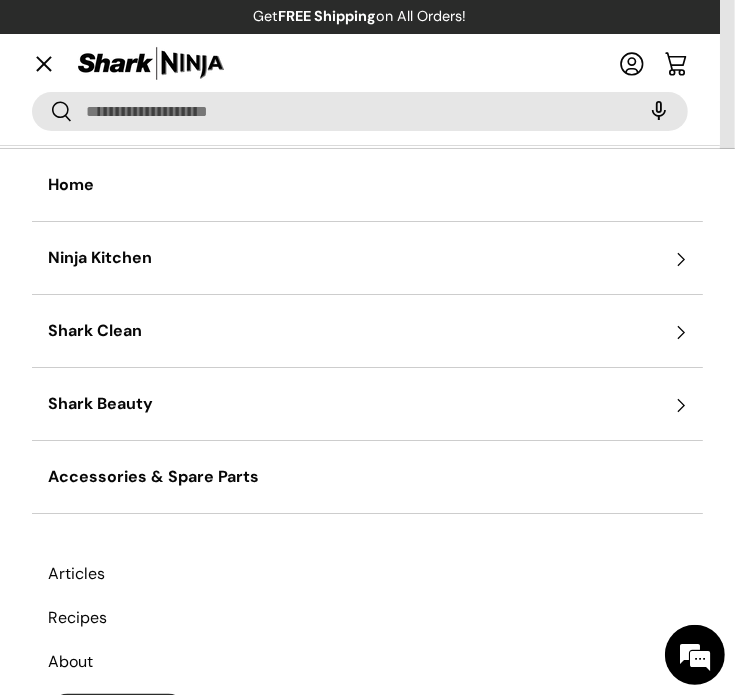 click on "Shark Clean" at bounding box center [367, 331] 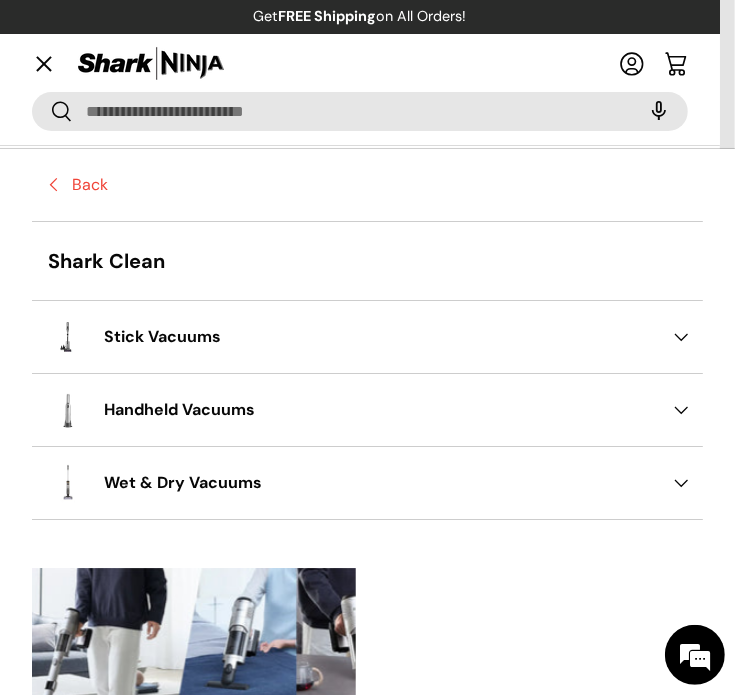 scroll, scrollTop: 0, scrollLeft: 0, axis: both 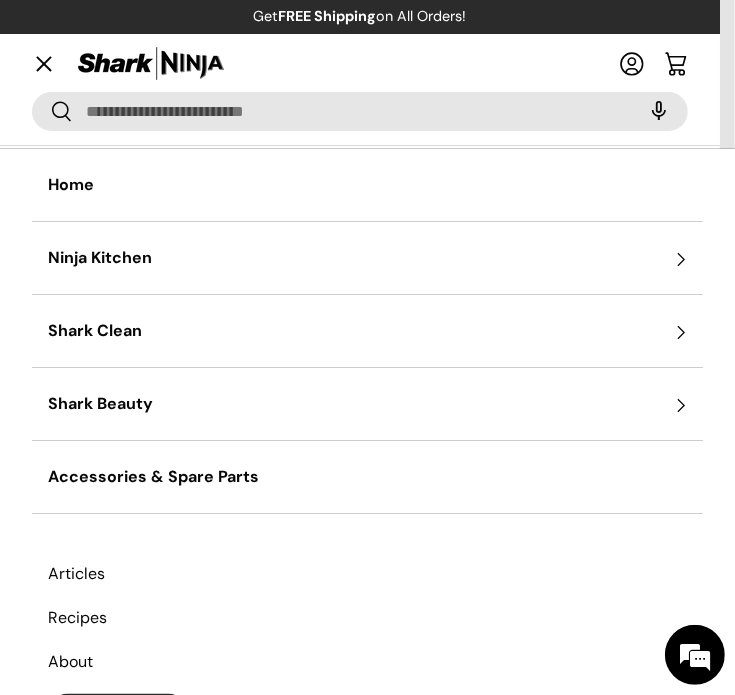 click on "Ninja Kitchen" at bounding box center (367, 258) 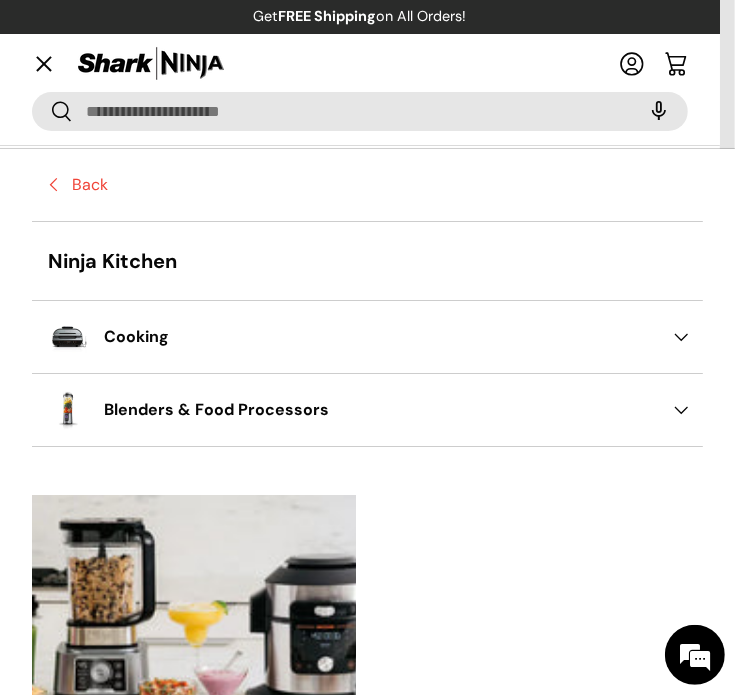 click on "Blenders & Food Processors" at bounding box center (367, 410) 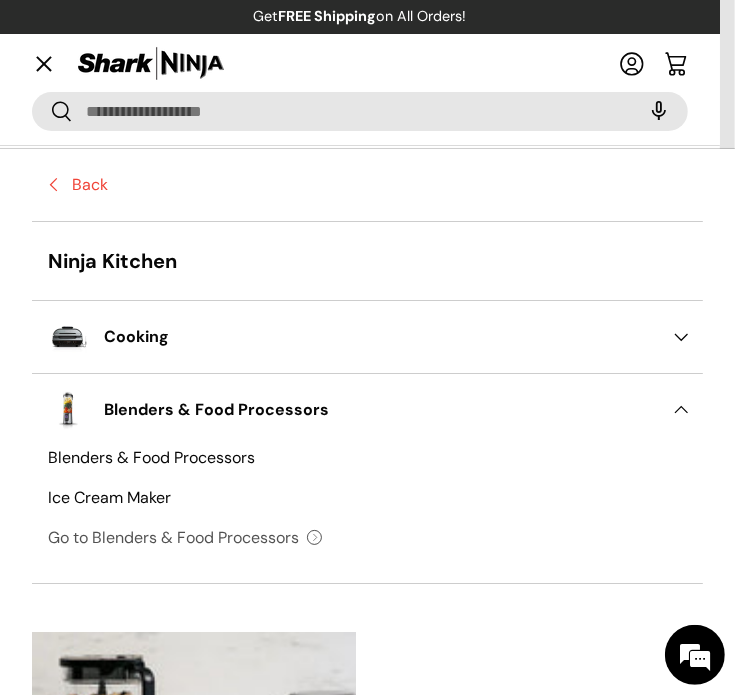click on "Blenders & Food Processors" at bounding box center (367, 462) 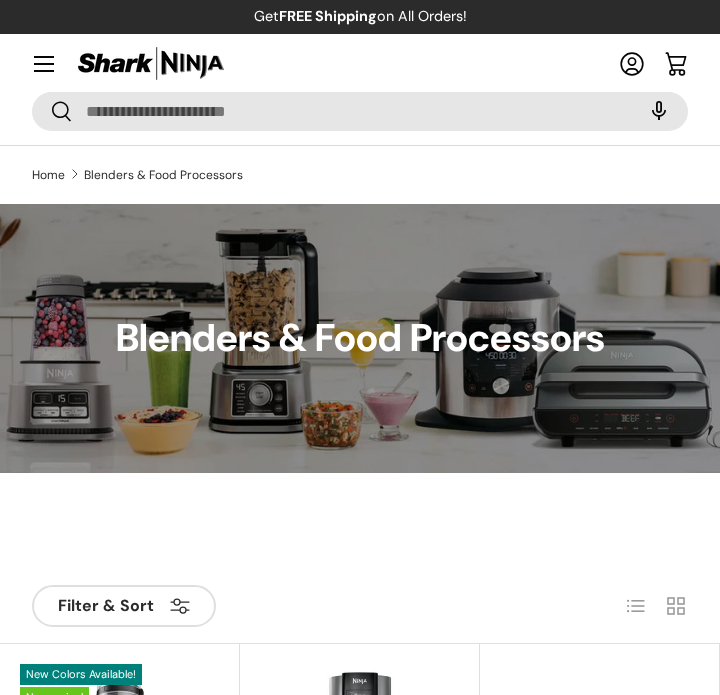 scroll, scrollTop: 105, scrollLeft: 0, axis: vertical 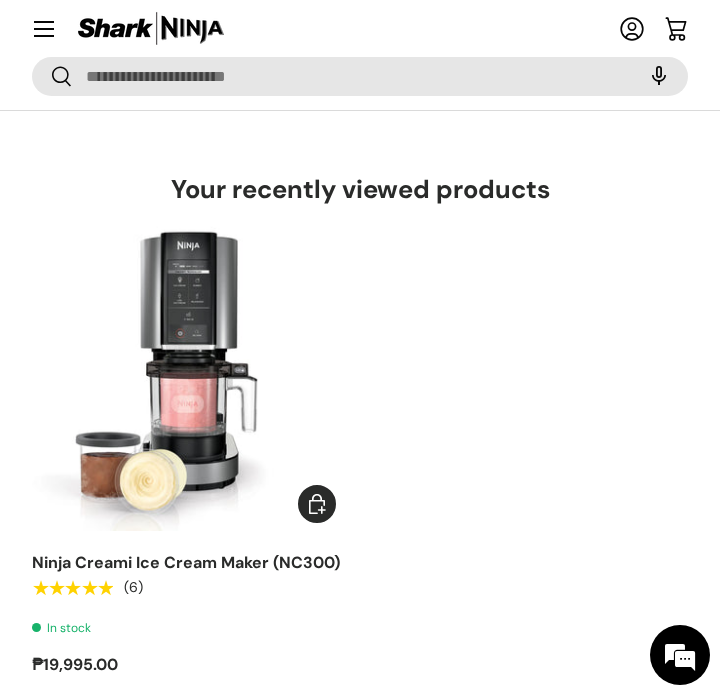 click at bounding box center [0, 0] 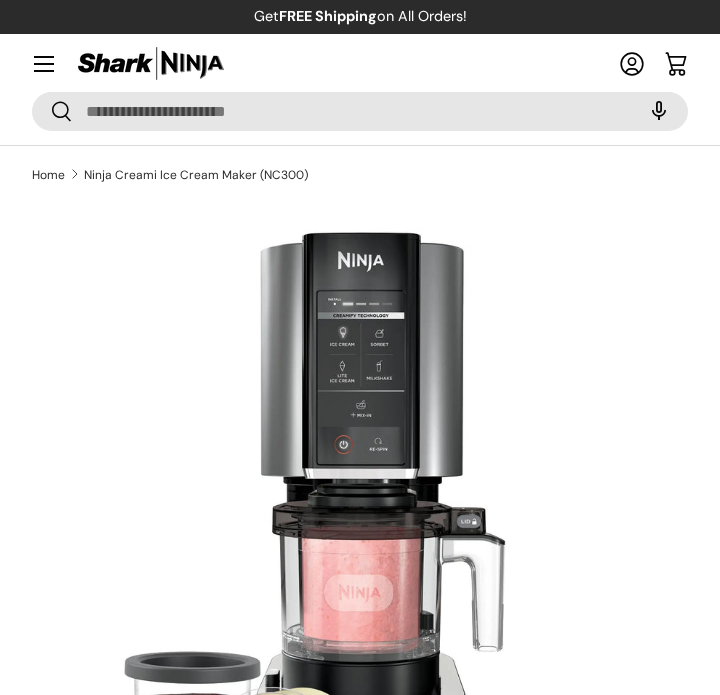 scroll, scrollTop: 500, scrollLeft: 0, axis: vertical 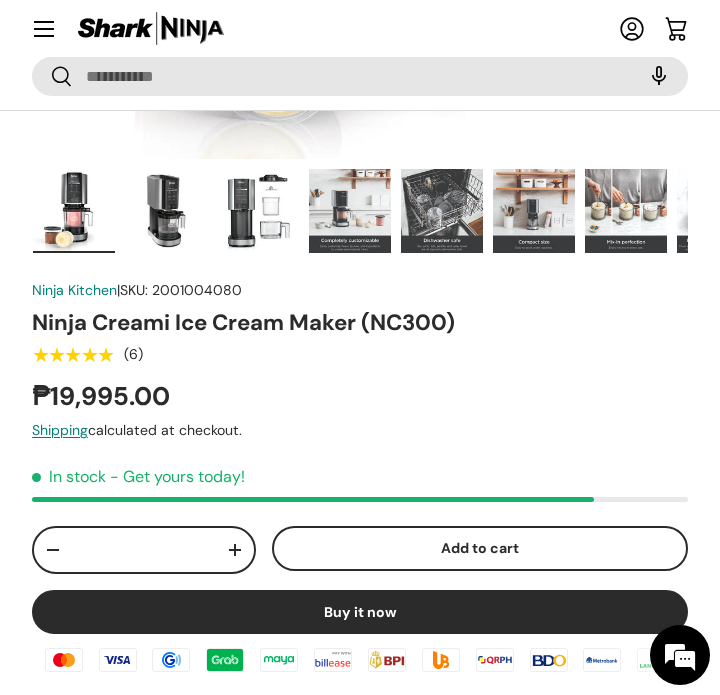 click on "In stock
- Get yours today!" at bounding box center [360, 483] 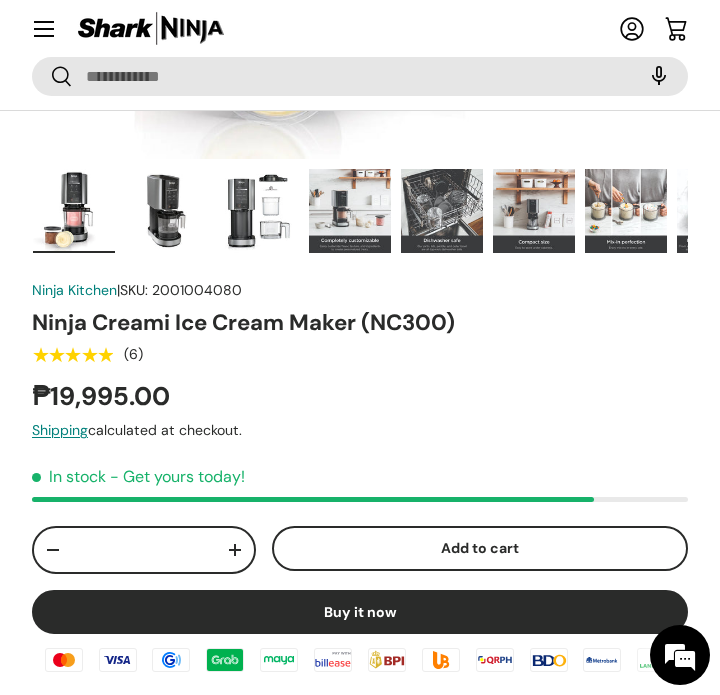 click on "In stock
- Get yours today!" at bounding box center [360, 483] 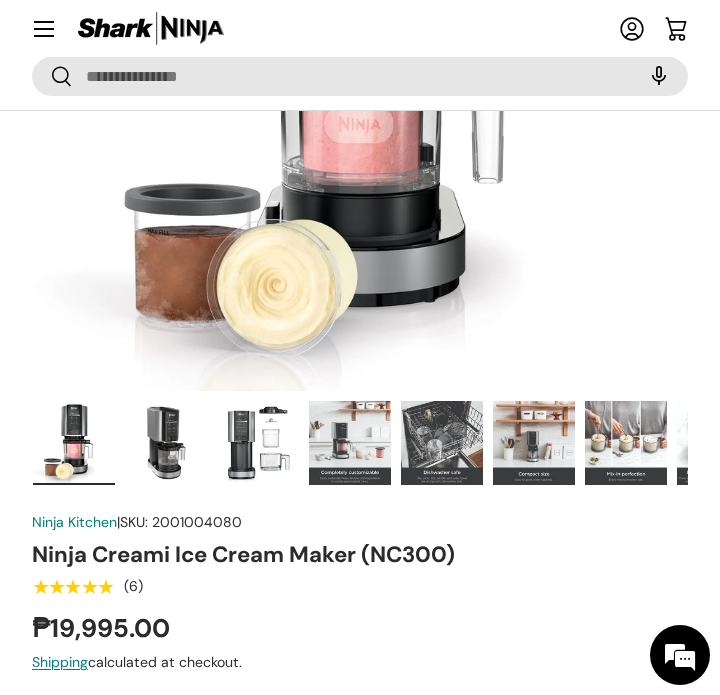 scroll, scrollTop: 400, scrollLeft: 0, axis: vertical 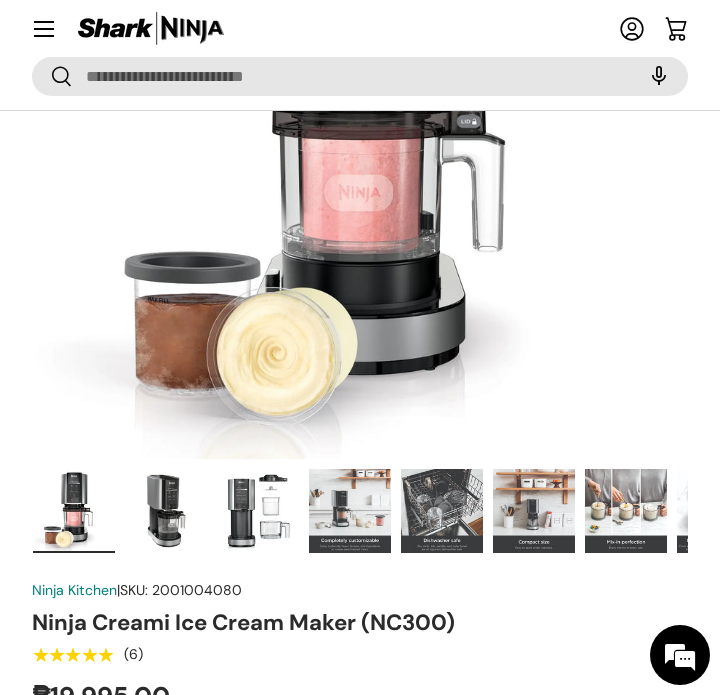 click at bounding box center (166, 511) 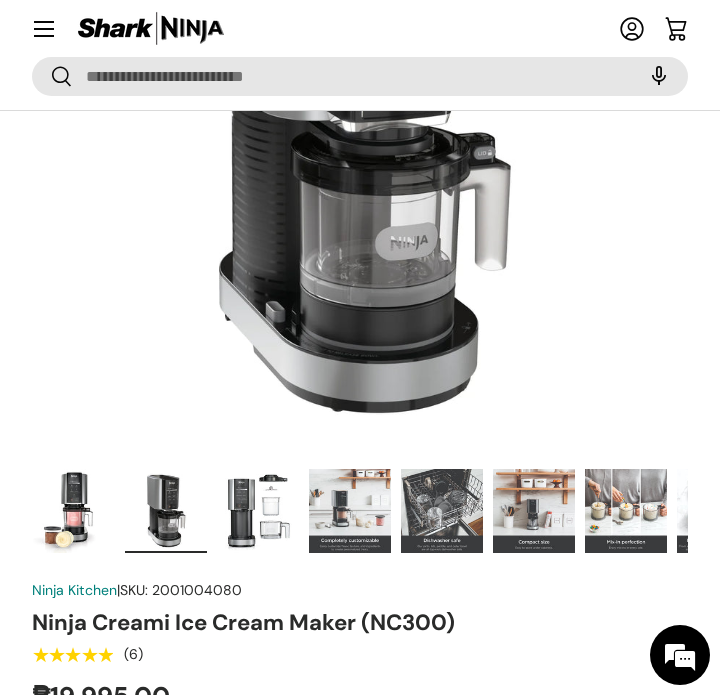 click at bounding box center (258, 511) 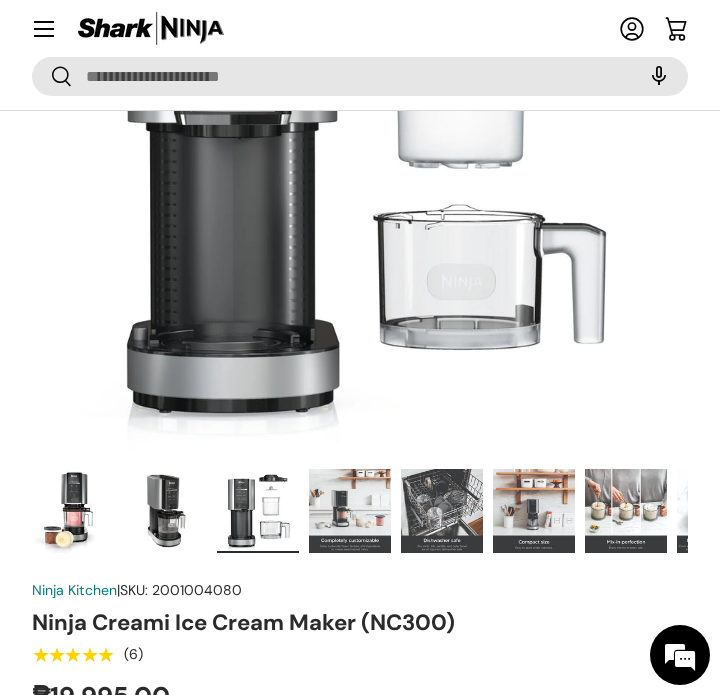 drag, startPoint x: 328, startPoint y: 521, endPoint x: 380, endPoint y: 523, distance: 52.03845 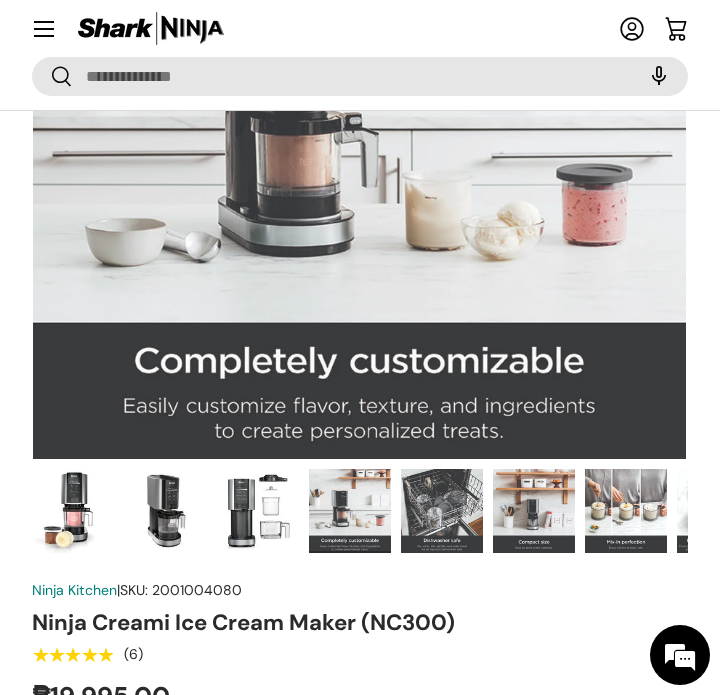 click at bounding box center [442, 511] 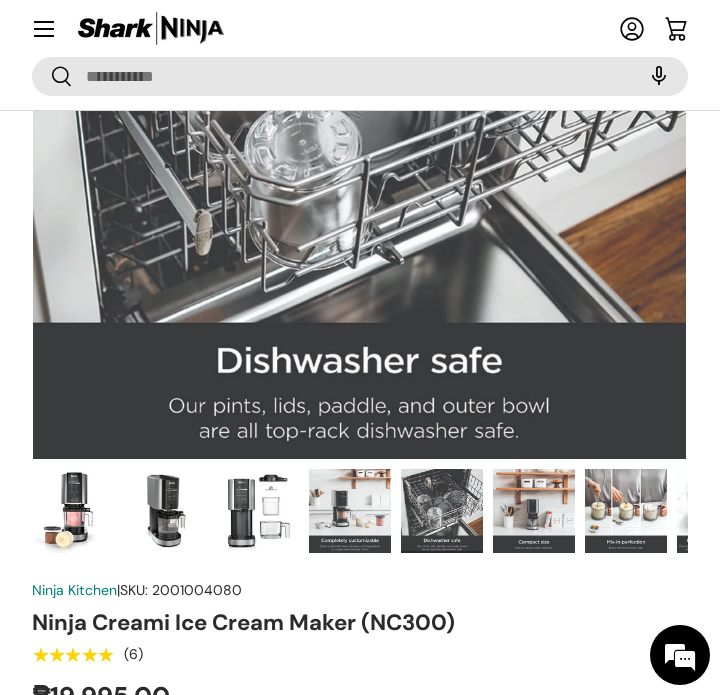 click at bounding box center (534, 511) 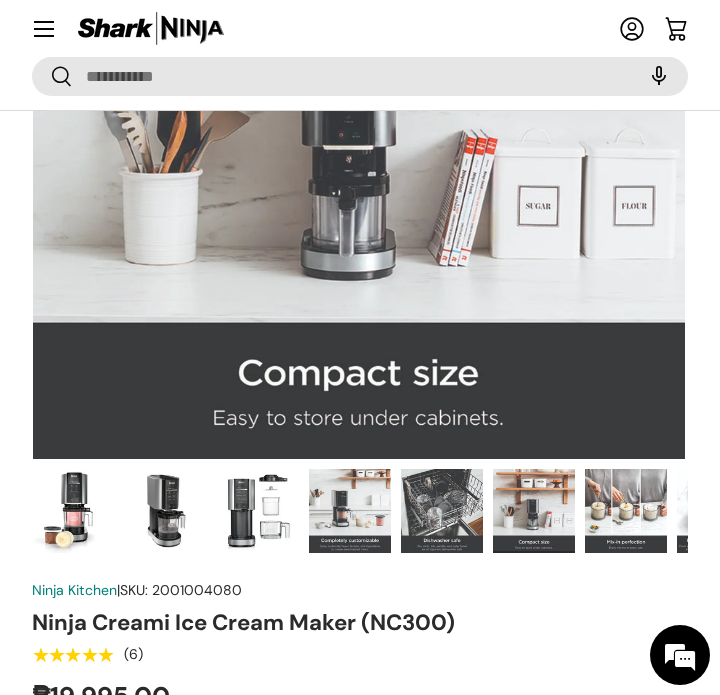 click at bounding box center [626, 511] 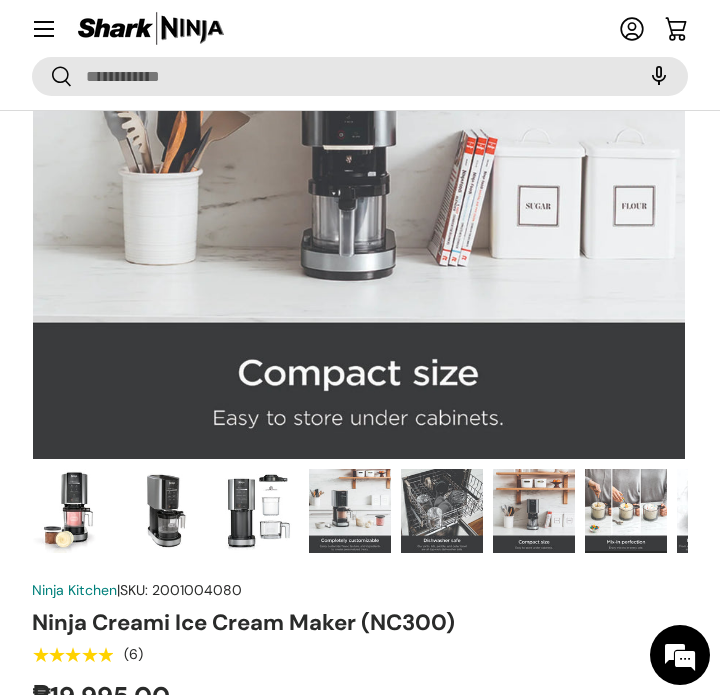 scroll, scrollTop: 0, scrollLeft: 3974, axis: horizontal 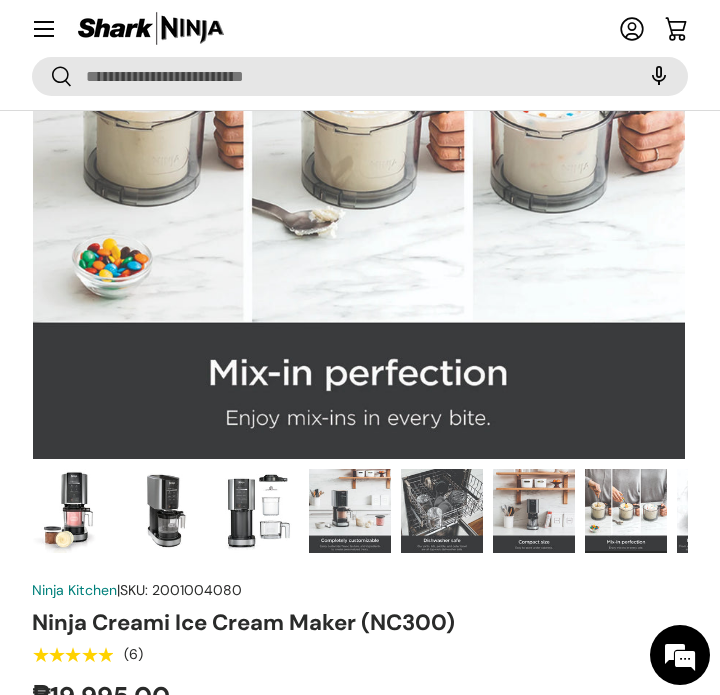 click at bounding box center [718, 511] 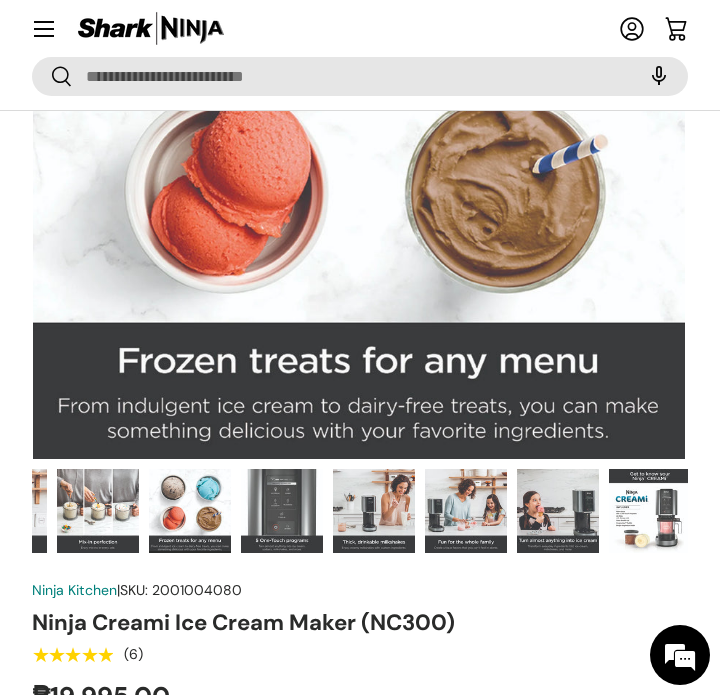 scroll, scrollTop: 0, scrollLeft: 532, axis: horizontal 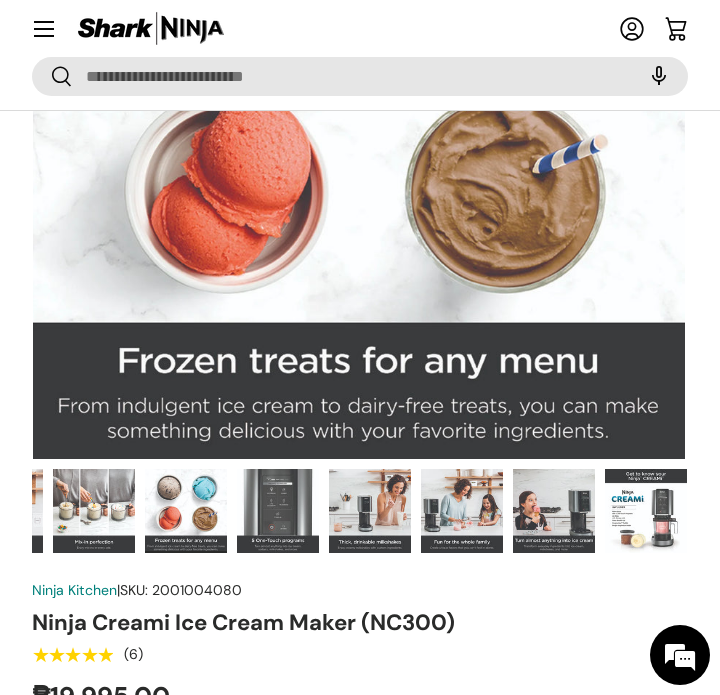 click on "Load image 8 in gallery view" at bounding box center (186, 511) 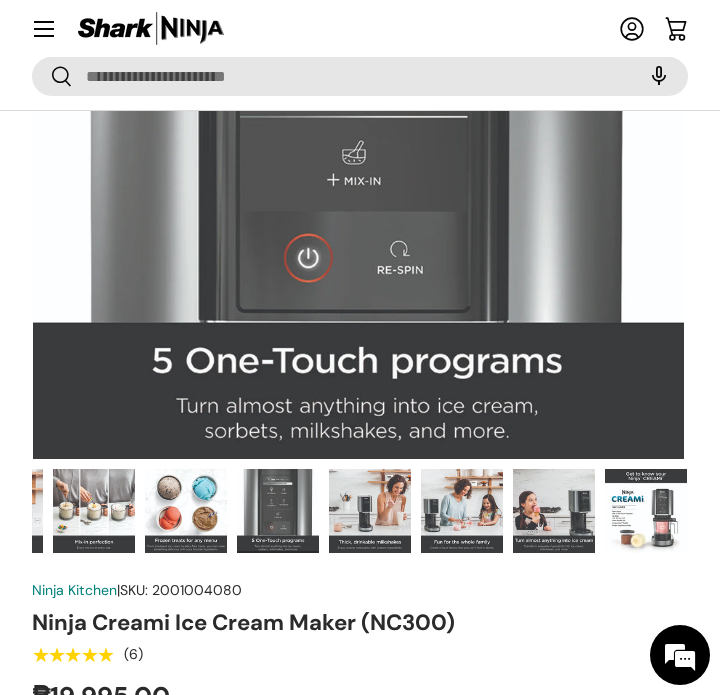 click at bounding box center (370, 511) 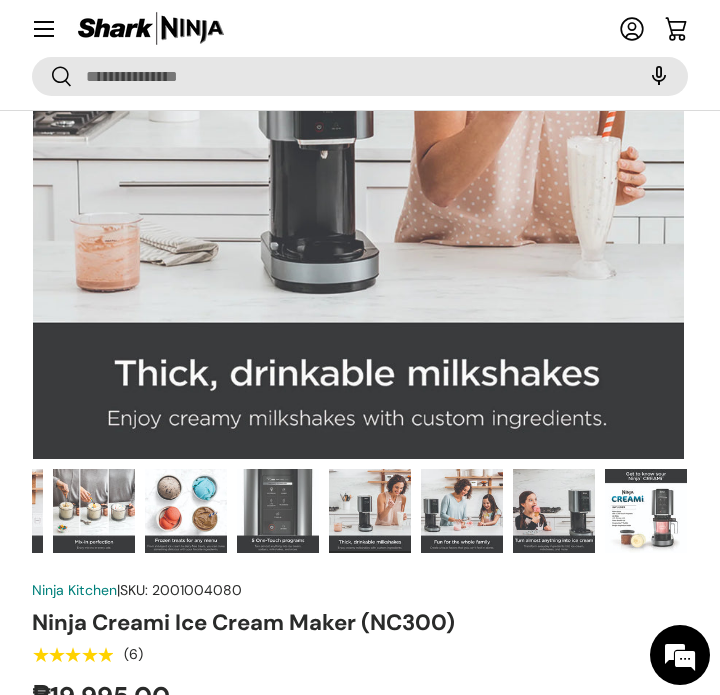 click at bounding box center [370, 511] 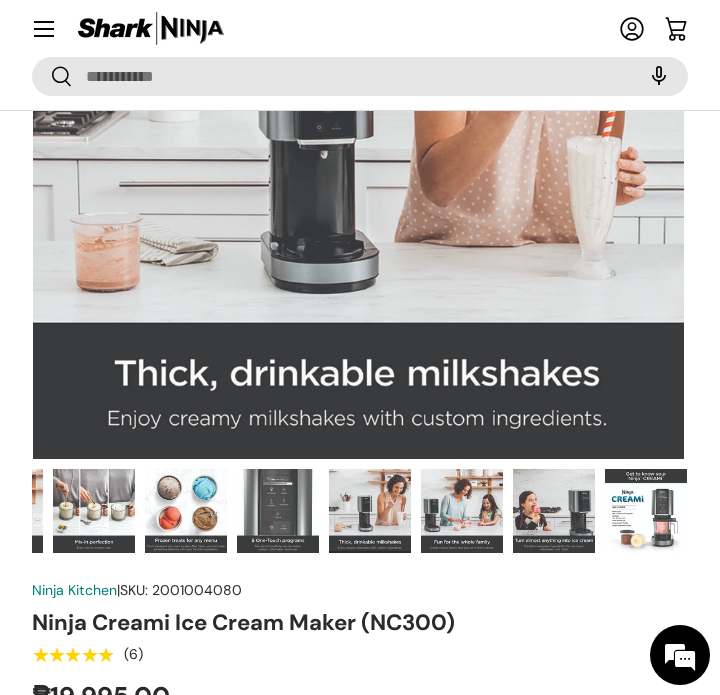 click at bounding box center (462, 511) 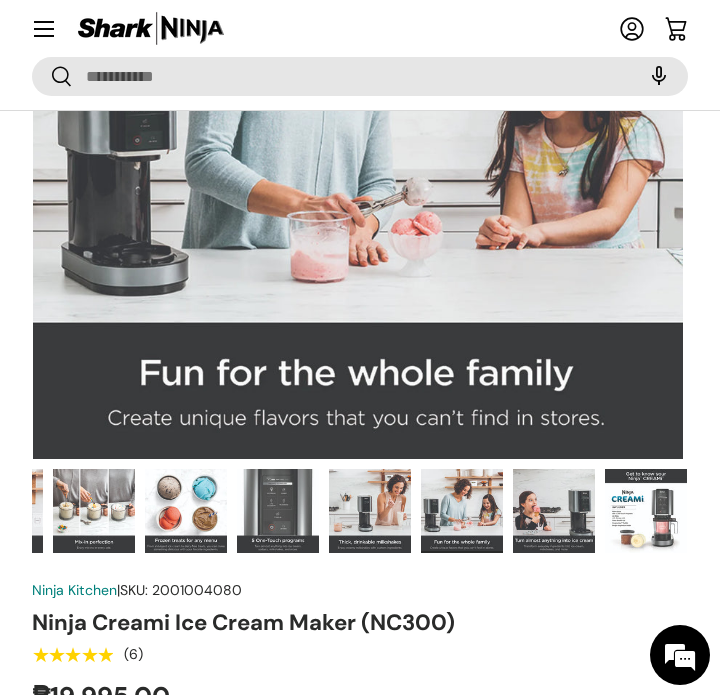 click at bounding box center [462, 511] 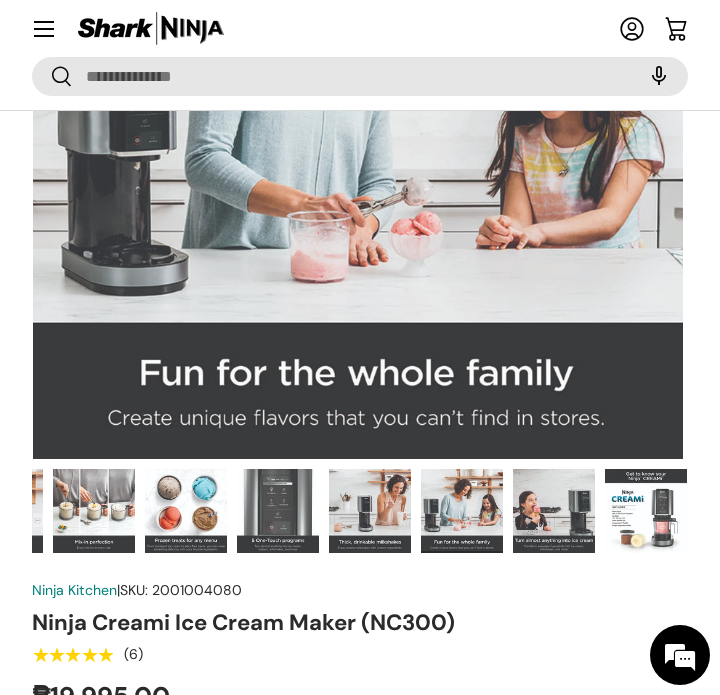 click at bounding box center (554, 511) 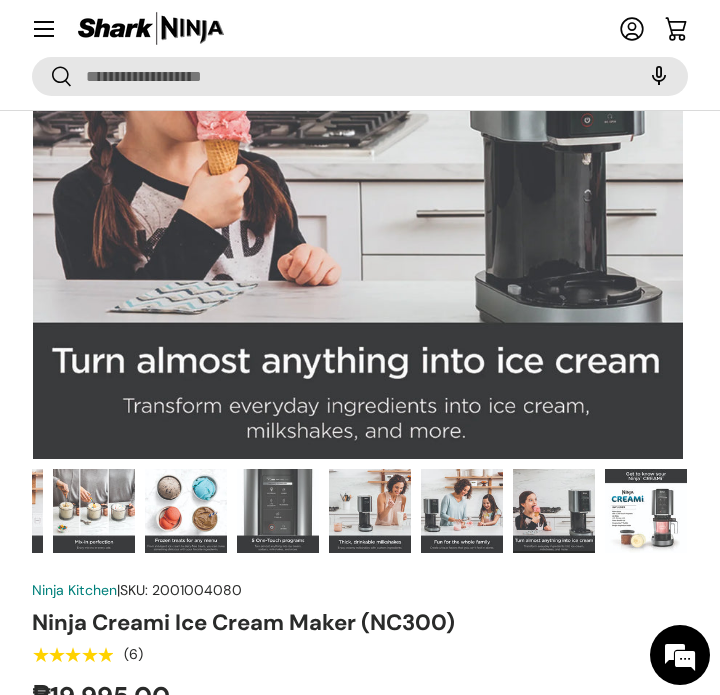 click at bounding box center [646, 511] 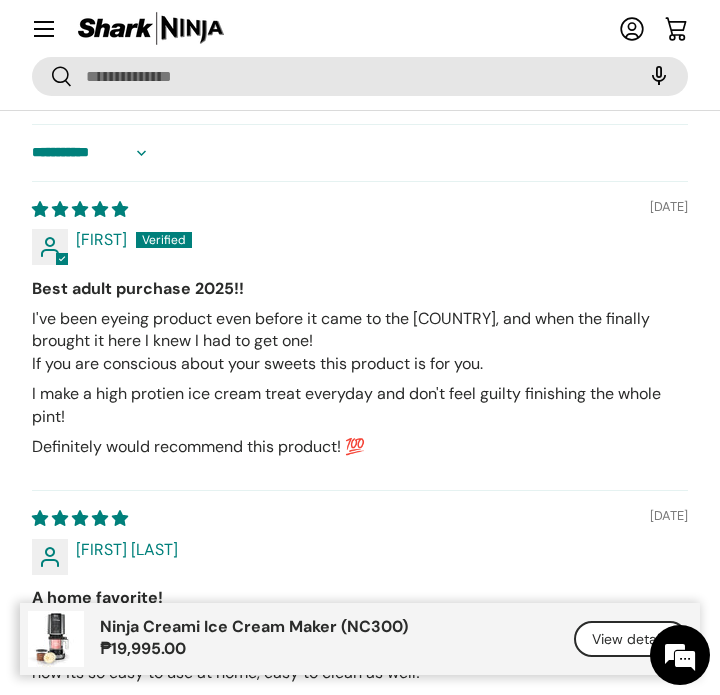 scroll, scrollTop: 10500, scrollLeft: 0, axis: vertical 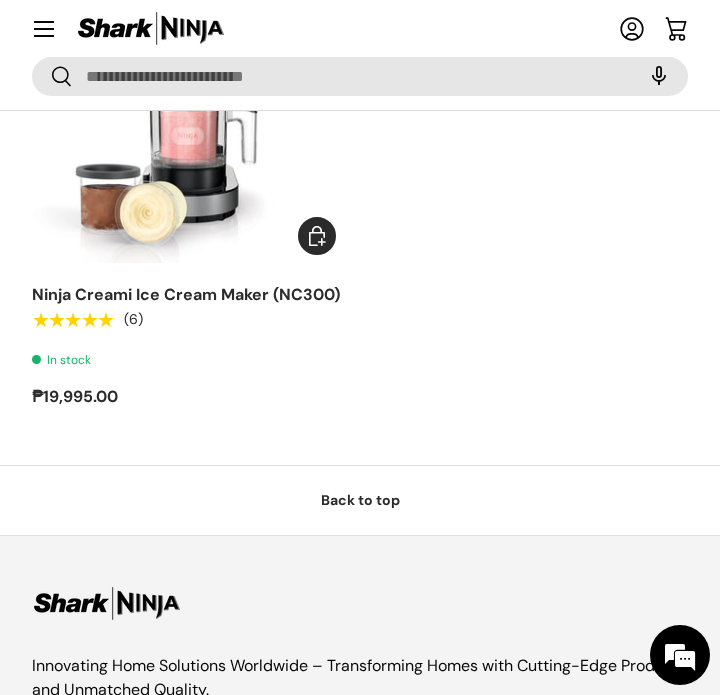 click on "Add to cart" at bounding box center [317, 236] 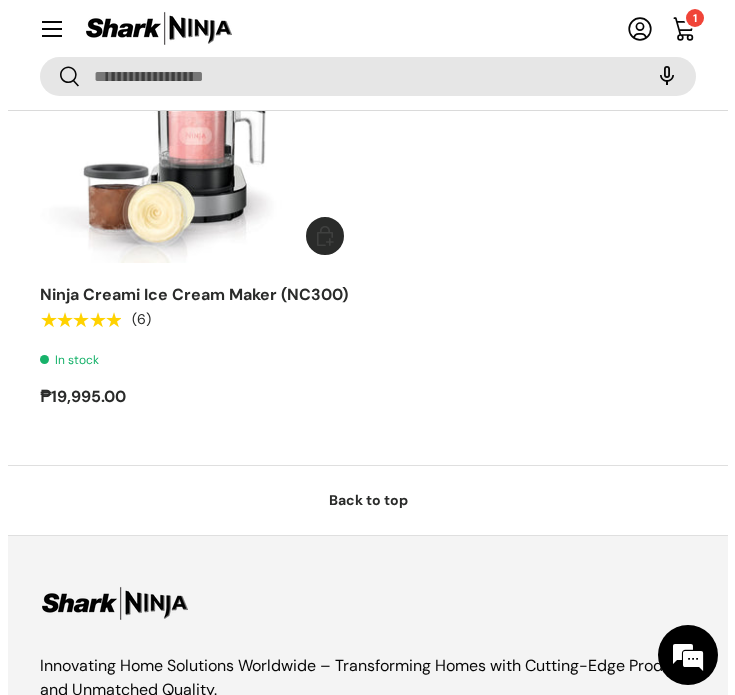 scroll, scrollTop: 0, scrollLeft: 0, axis: both 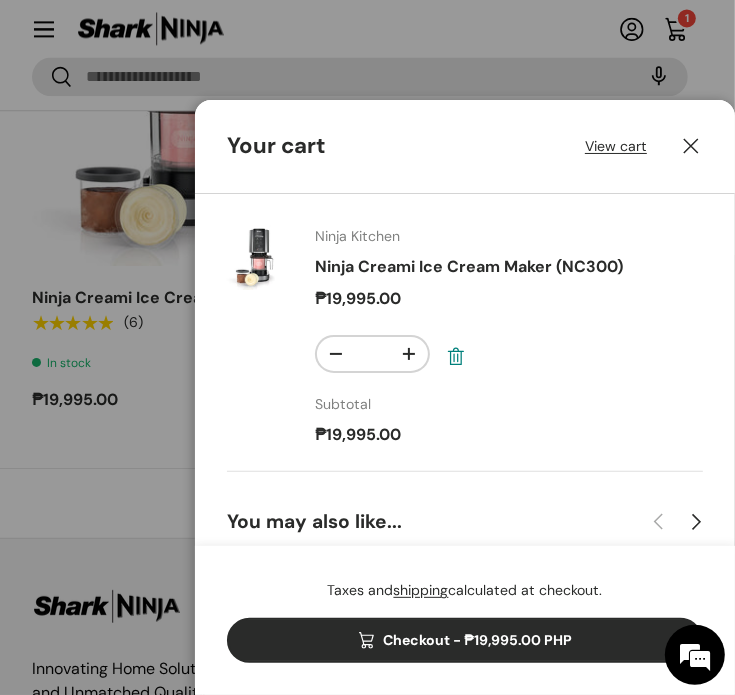 click at bounding box center [456, 357] 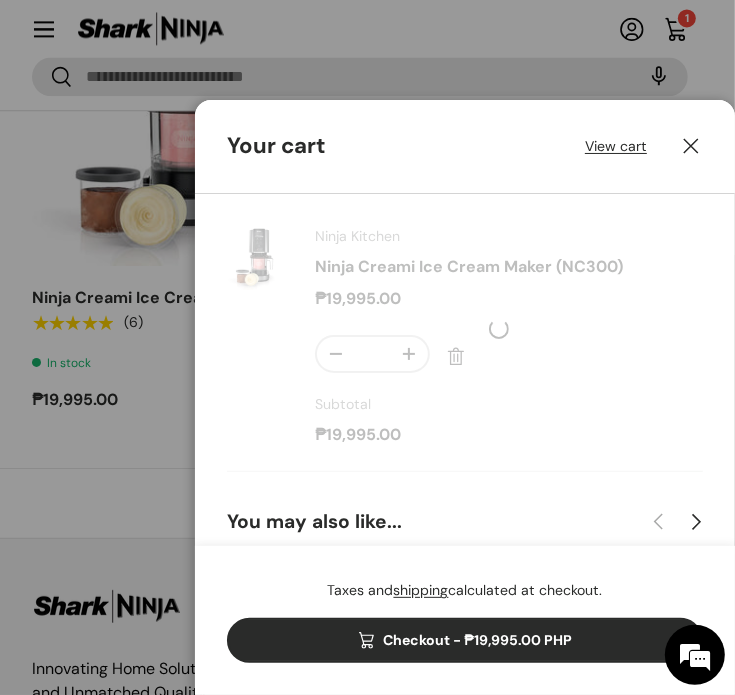 click on "Close" at bounding box center (691, 146) 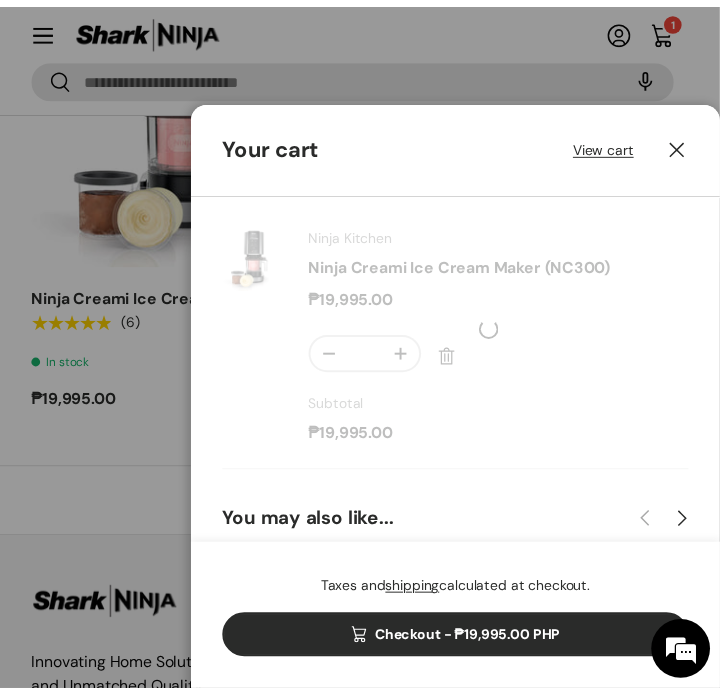 scroll, scrollTop: 1668, scrollLeft: 0, axis: vertical 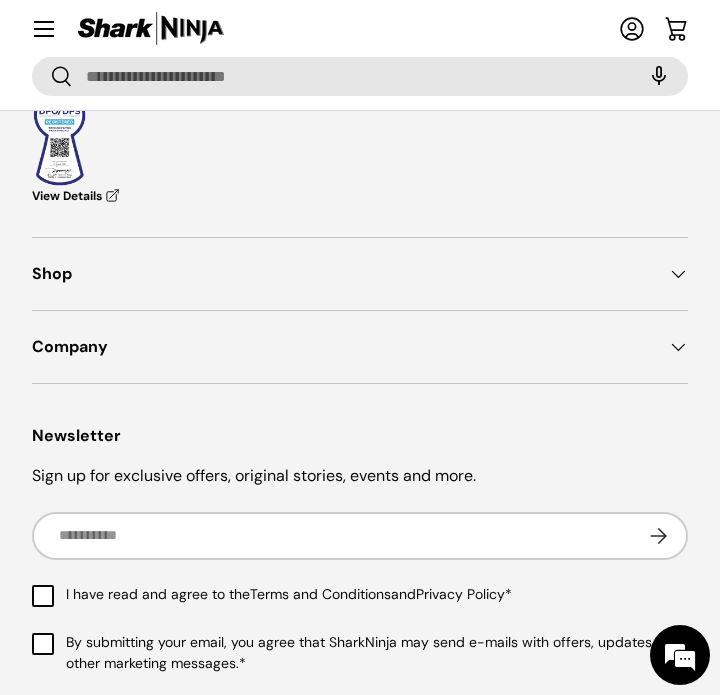 click on "Shop" at bounding box center [360, 274] 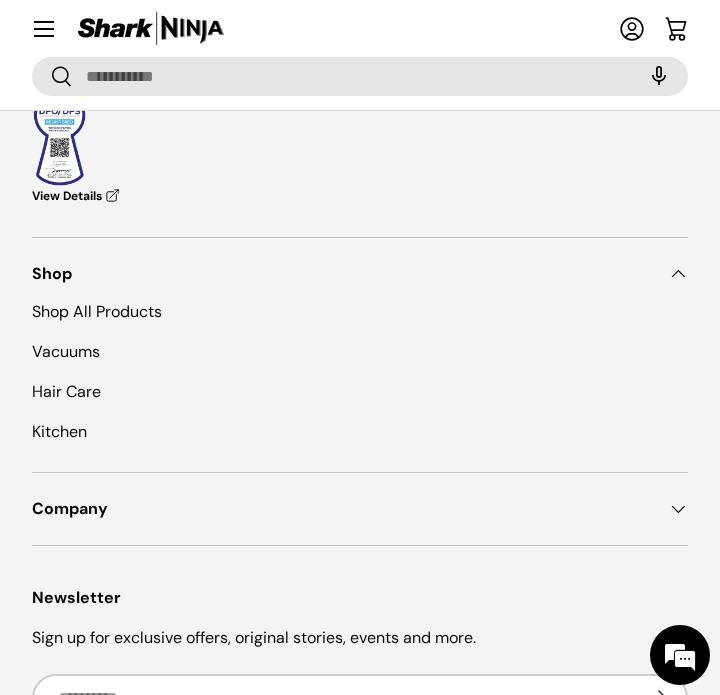 click at bounding box center [678, 274] 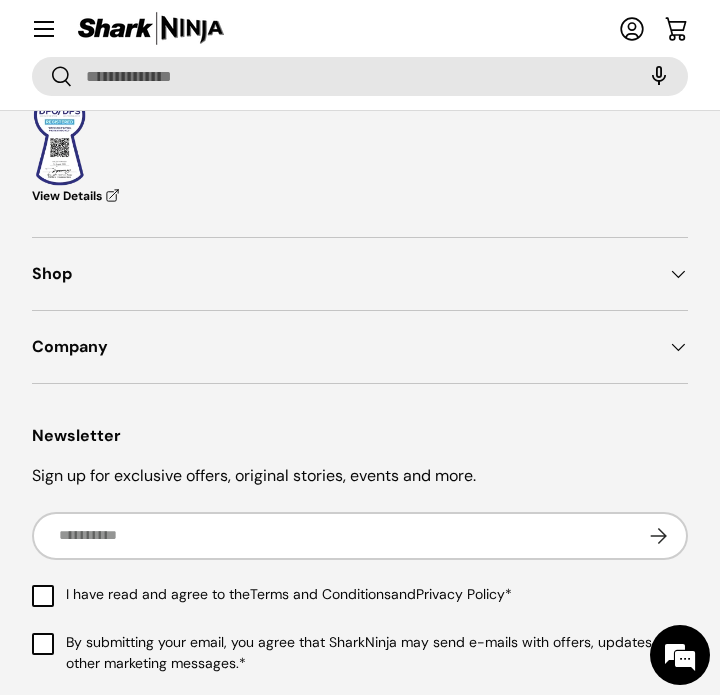 drag, startPoint x: 692, startPoint y: 345, endPoint x: 681, endPoint y: 343, distance: 11.18034 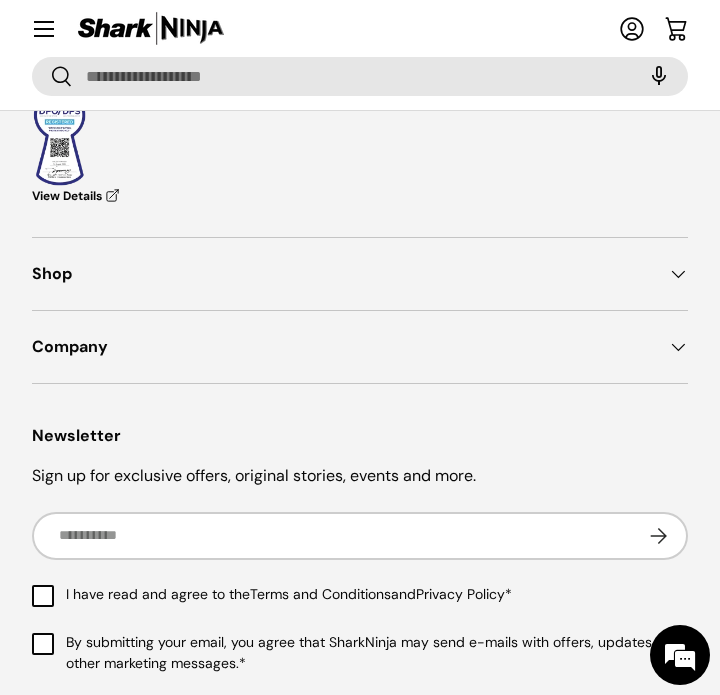 click at bounding box center (678, 347) 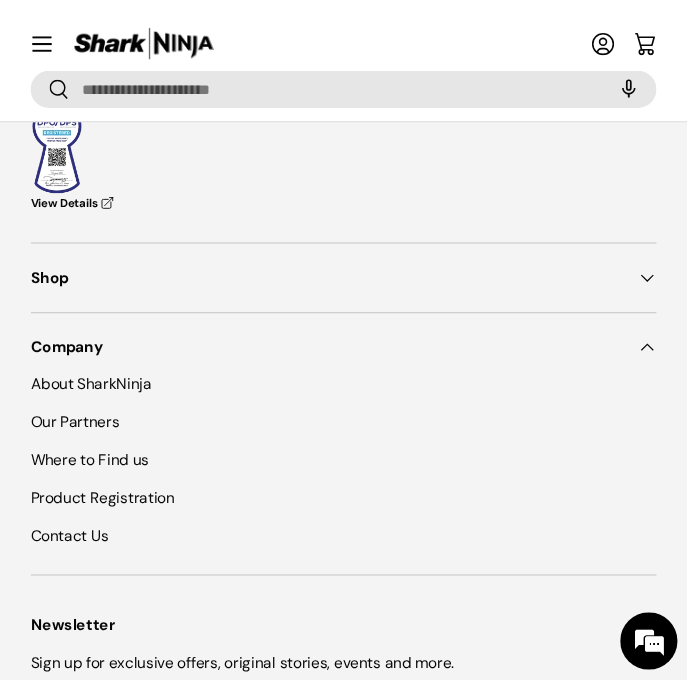 scroll, scrollTop: 2501, scrollLeft: 0, axis: vertical 